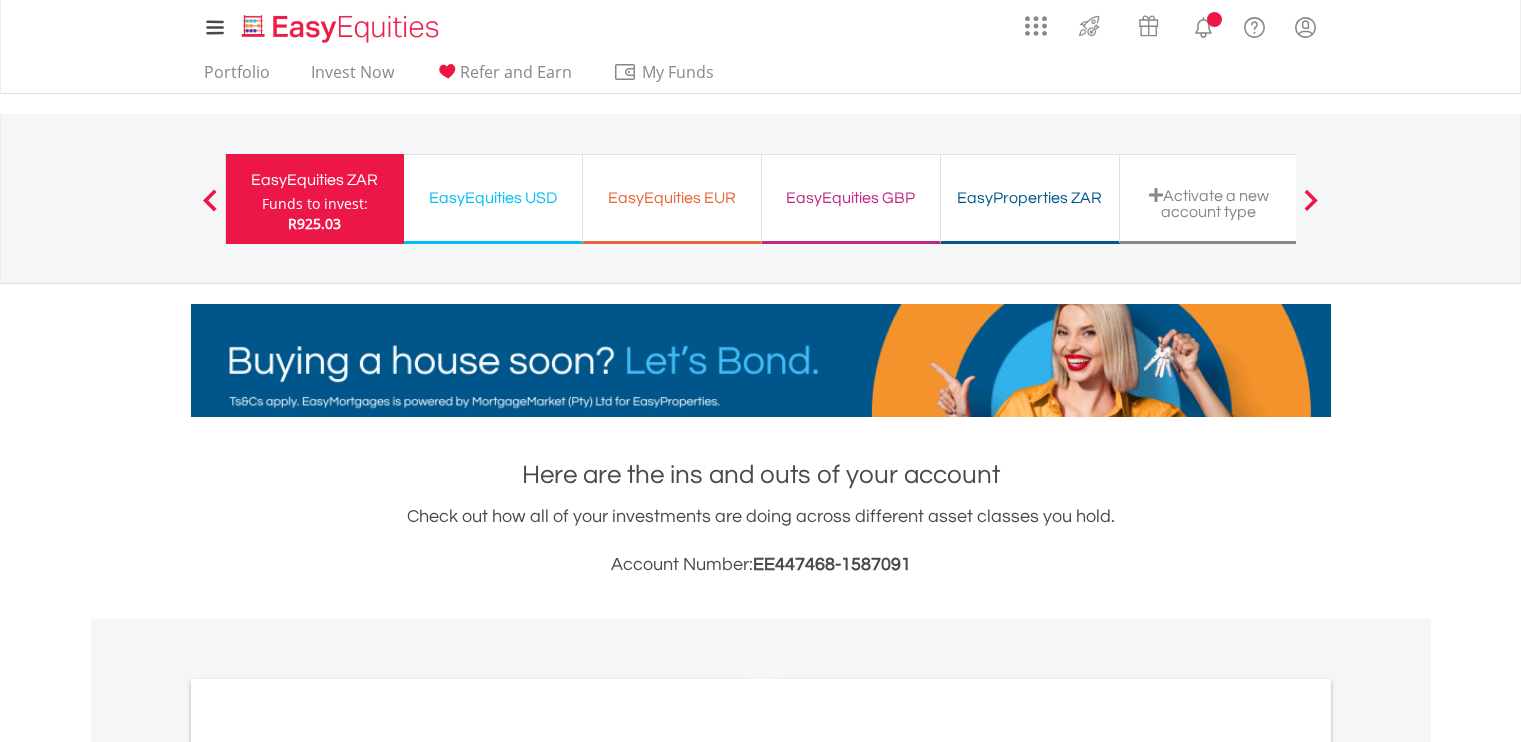 scroll, scrollTop: 0, scrollLeft: 0, axis: both 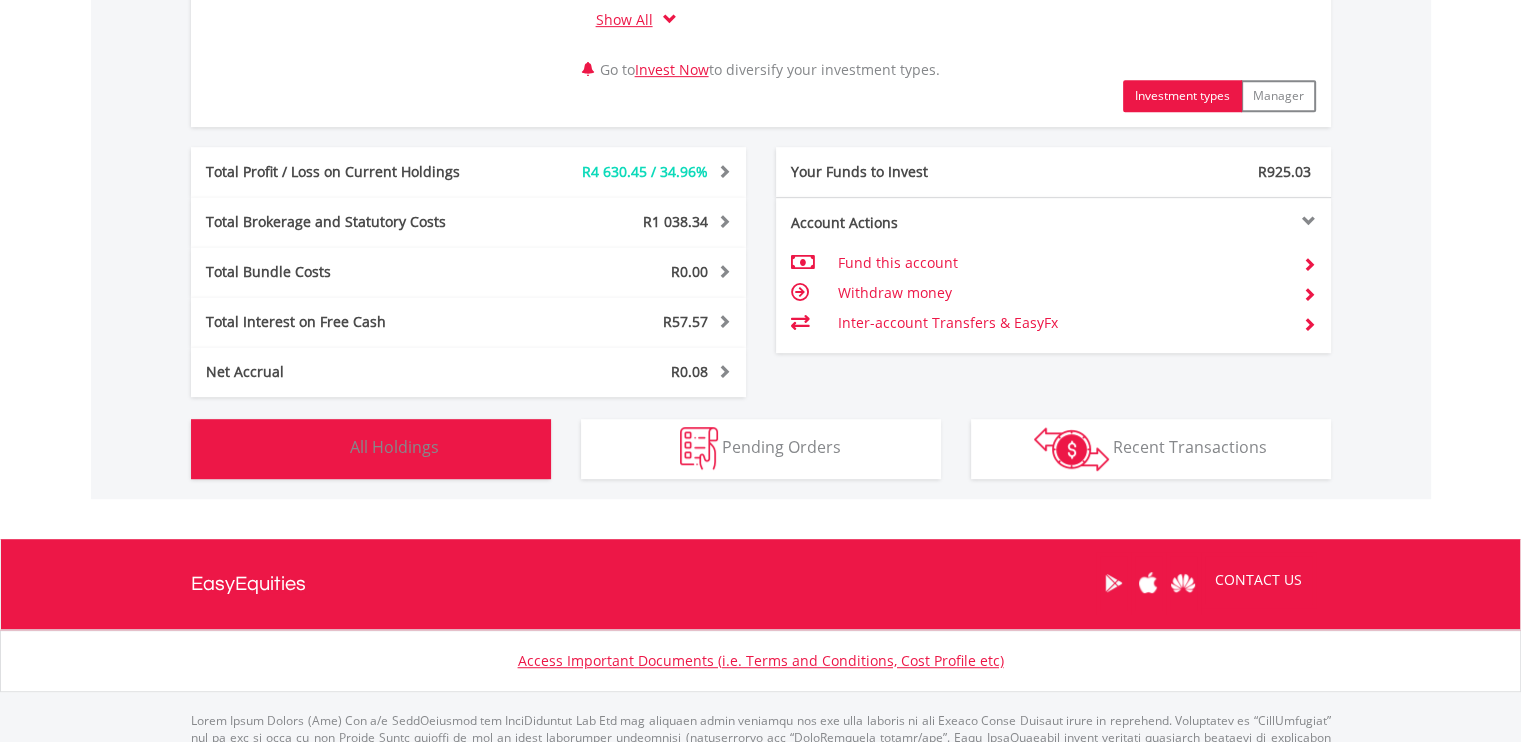 click on "All Holdings" at bounding box center (394, 447) 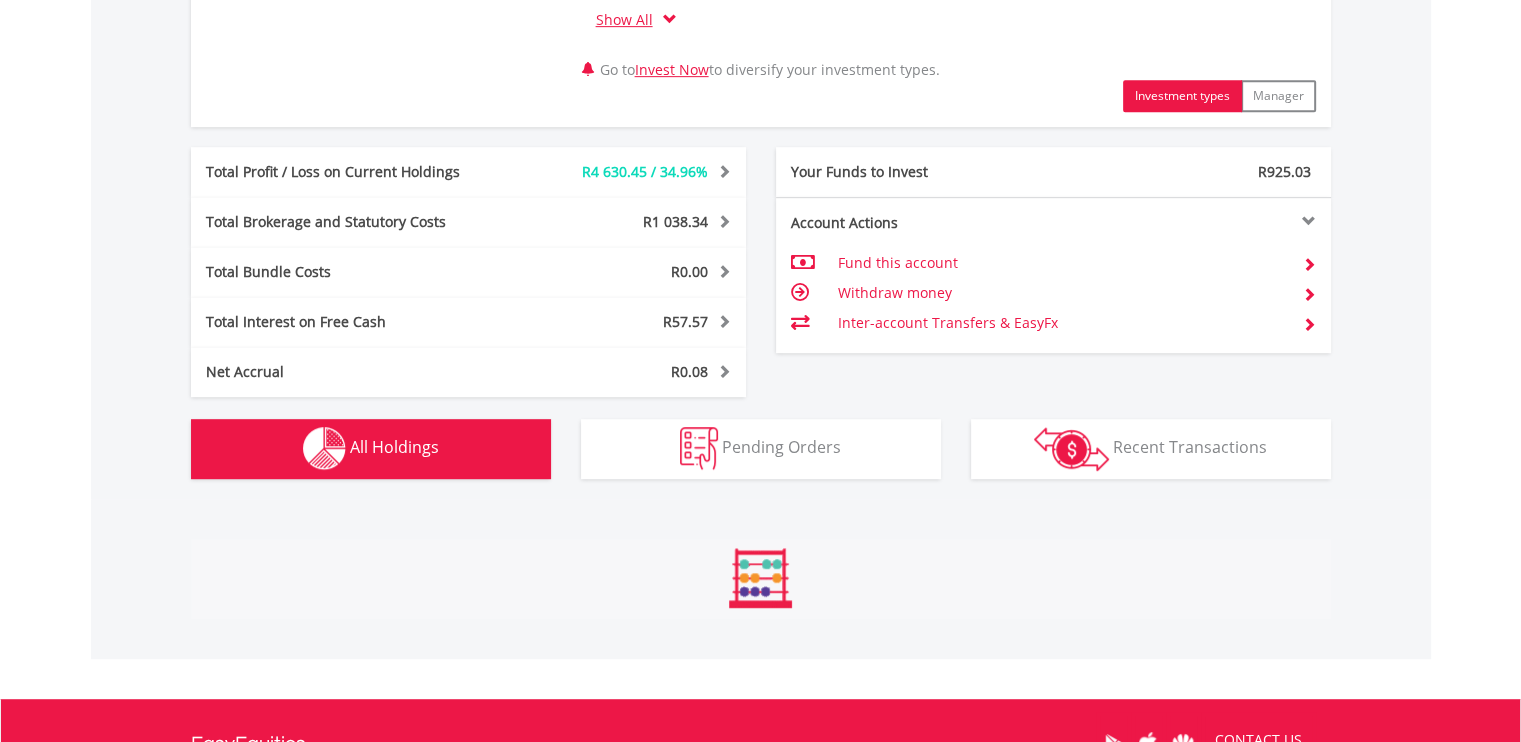 scroll, scrollTop: 1561, scrollLeft: 0, axis: vertical 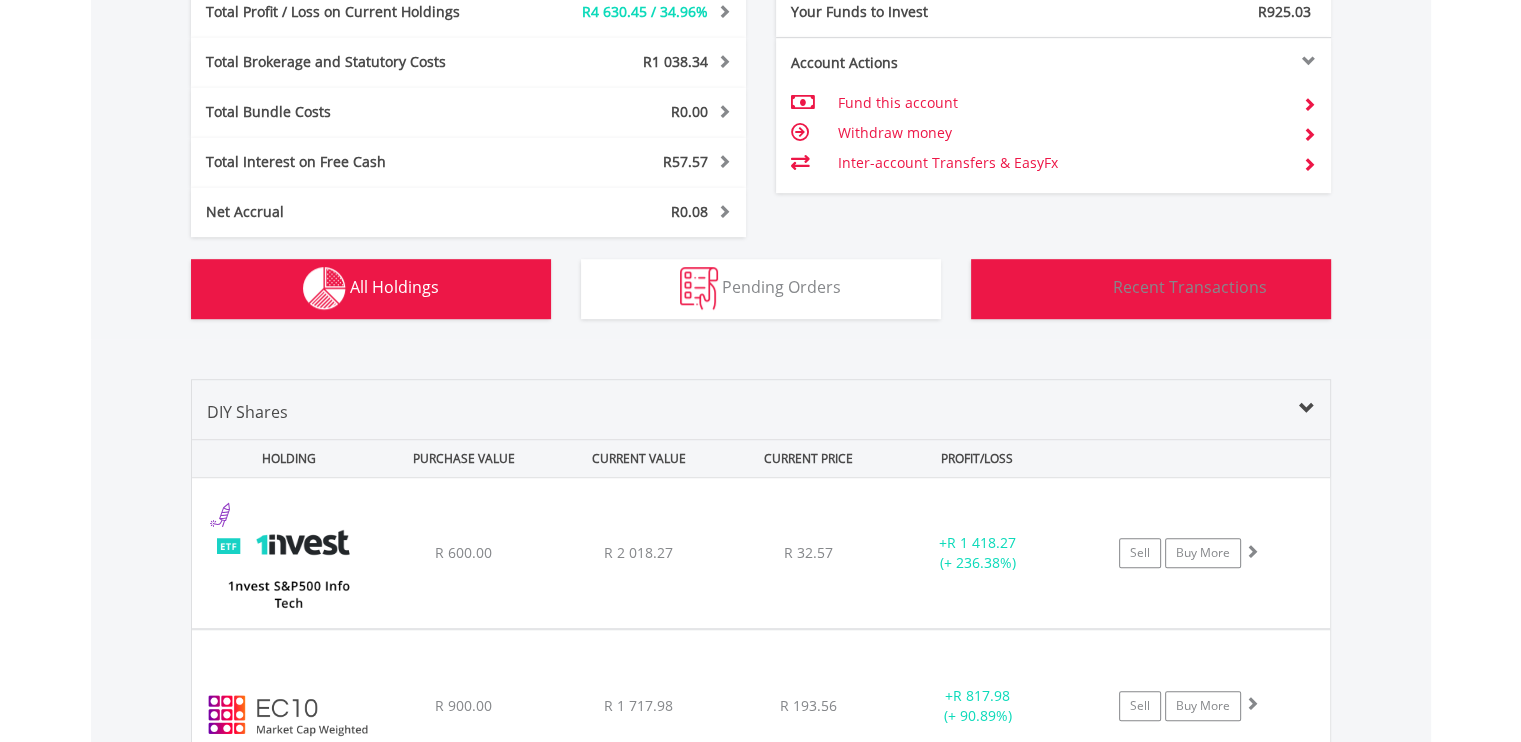 click on "Recent Transactions" at bounding box center (1190, 287) 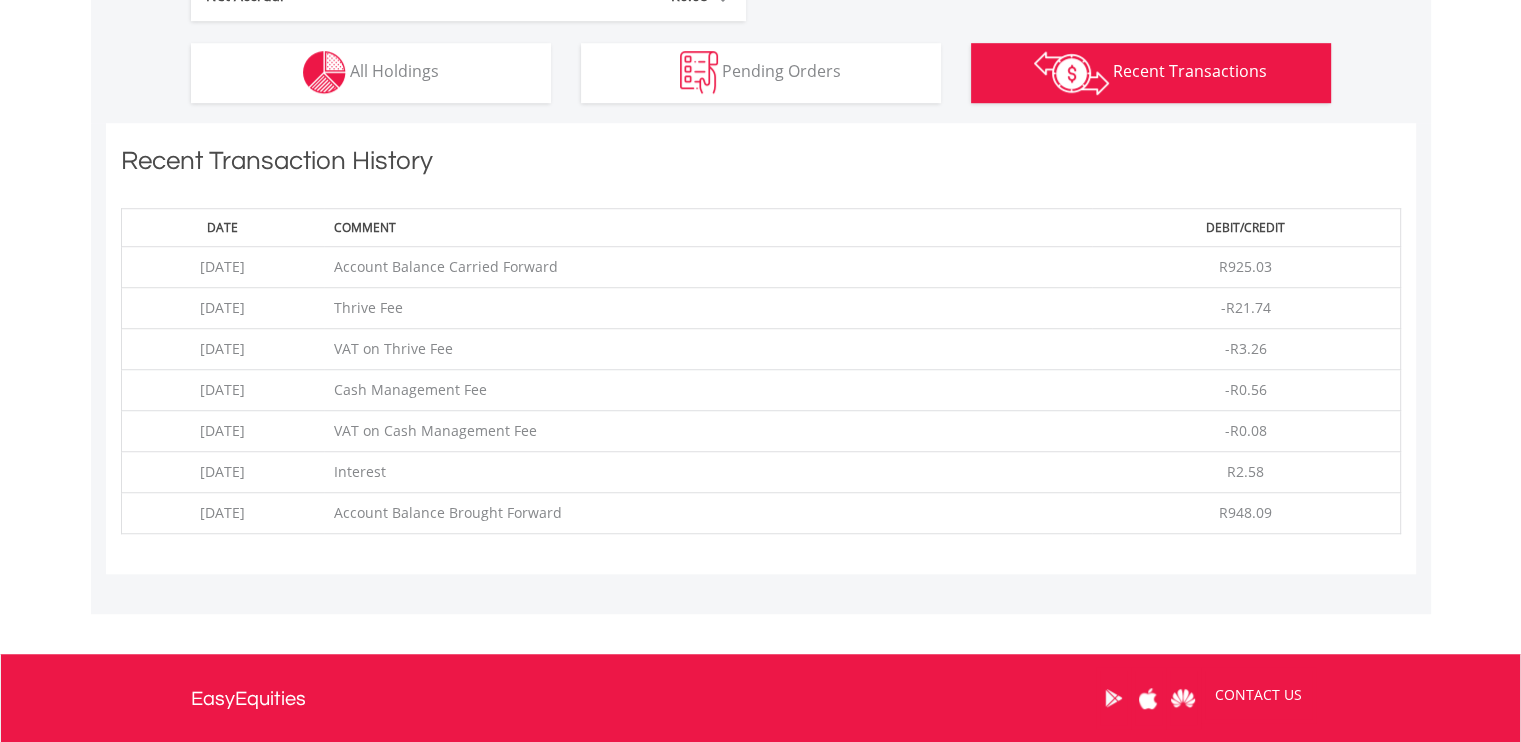 scroll, scrollTop: 1521, scrollLeft: 0, axis: vertical 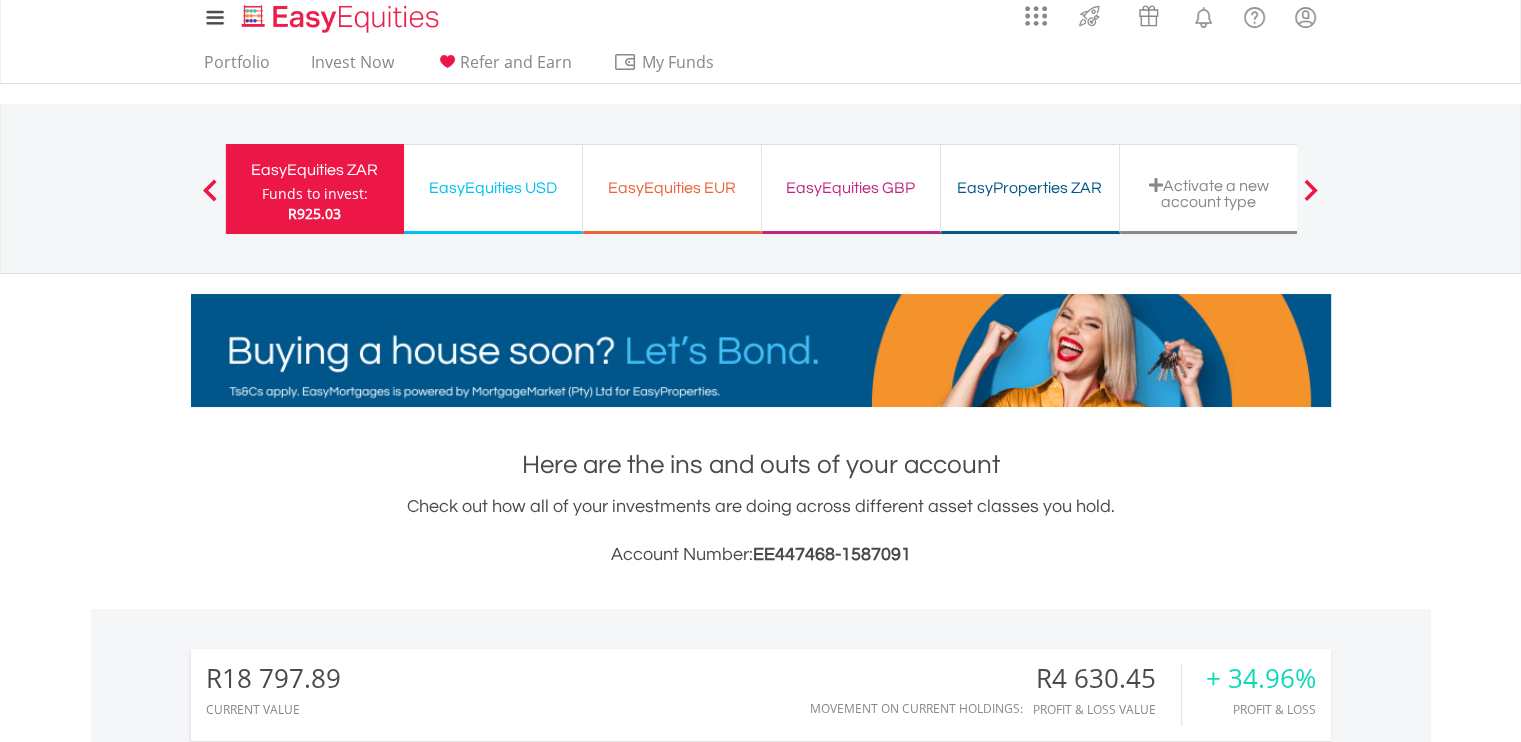 click on "EasyEquities USD" at bounding box center [493, 188] 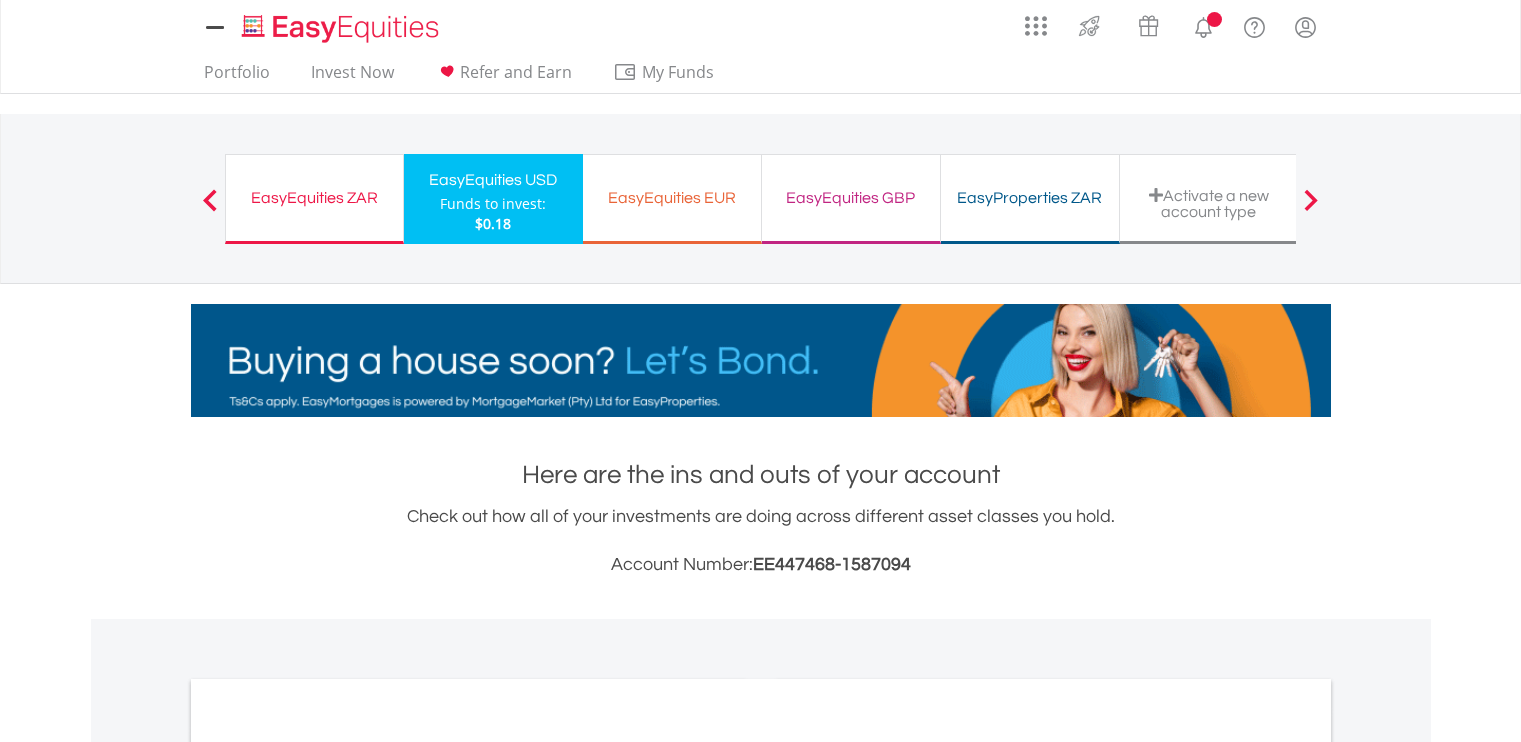scroll, scrollTop: 0, scrollLeft: 0, axis: both 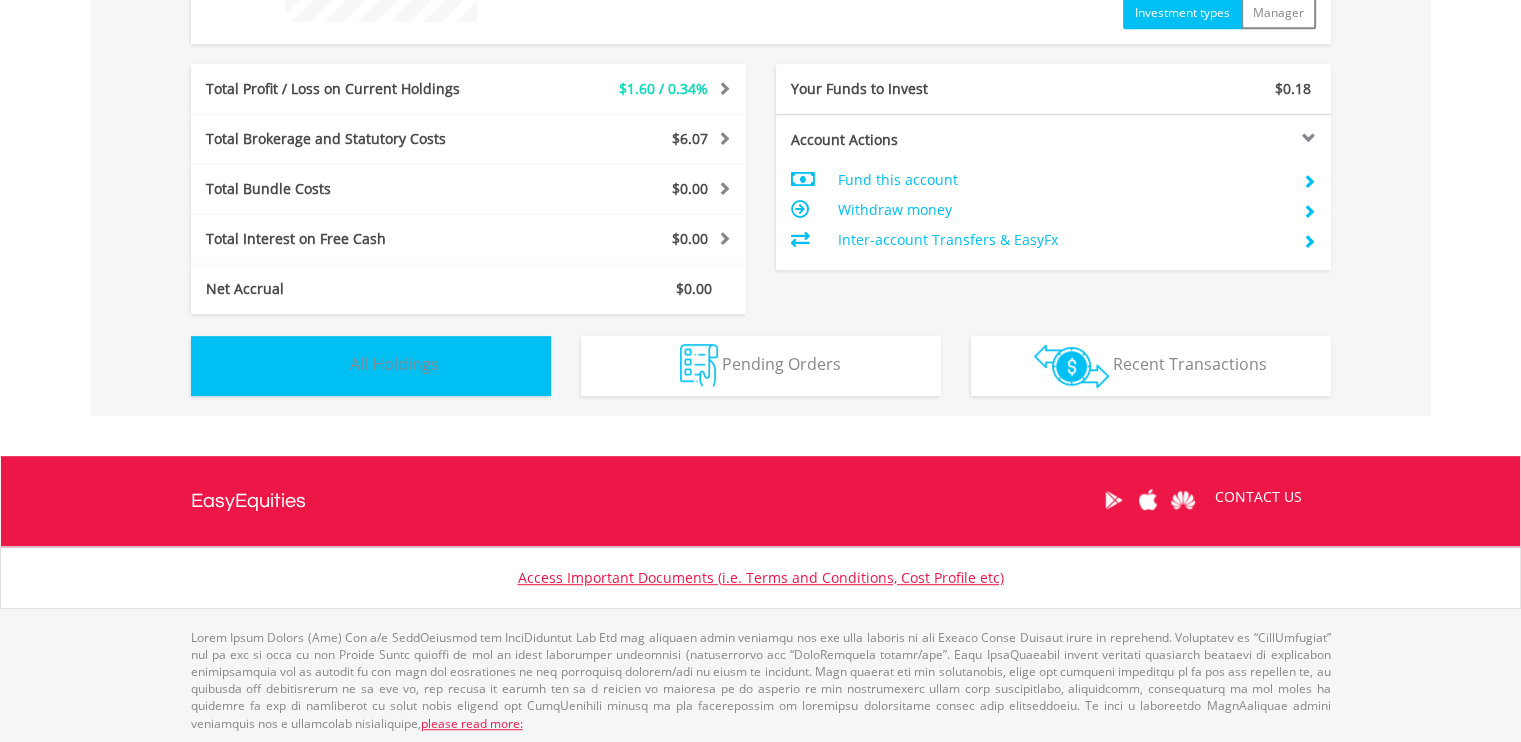 click on "All Holdings" at bounding box center [394, 364] 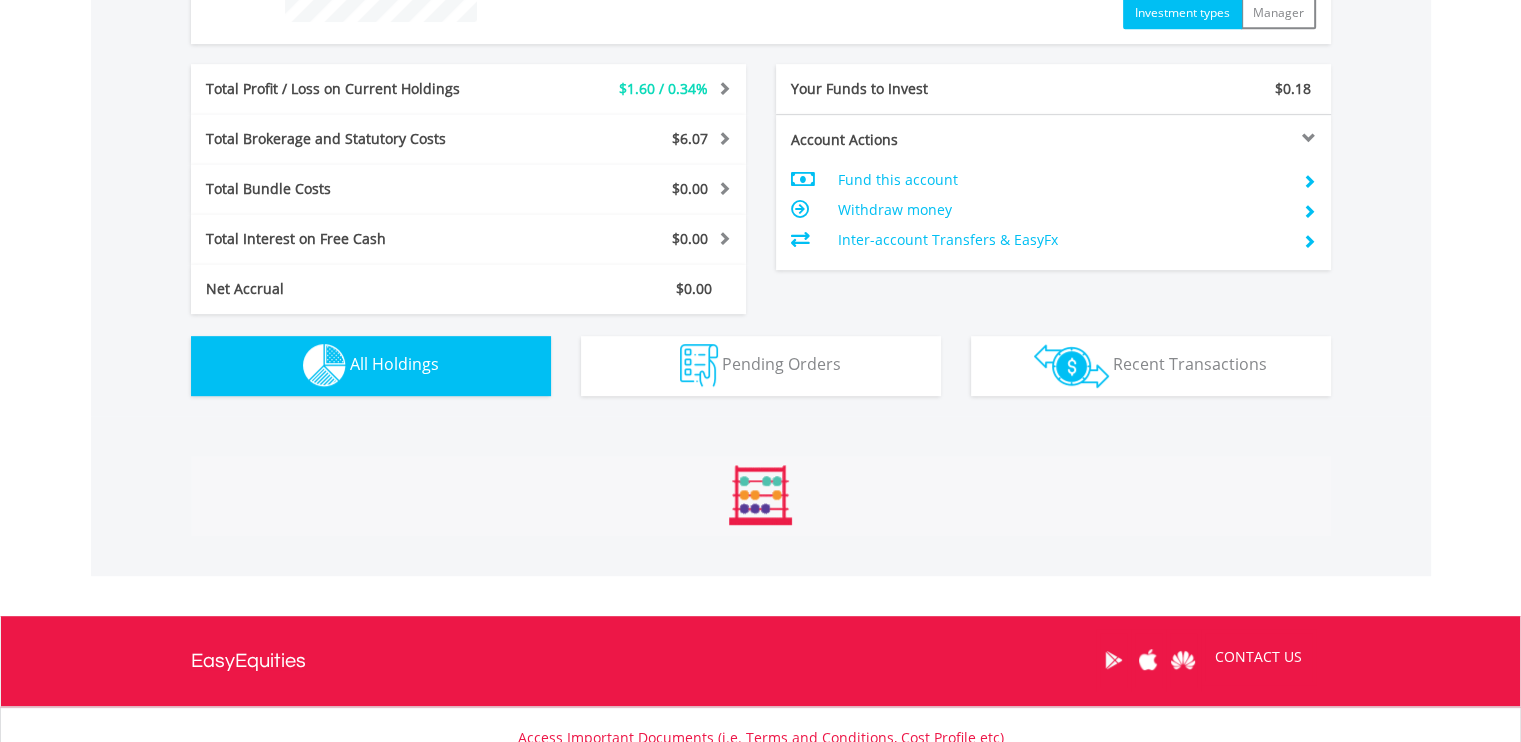 scroll, scrollTop: 1401, scrollLeft: 0, axis: vertical 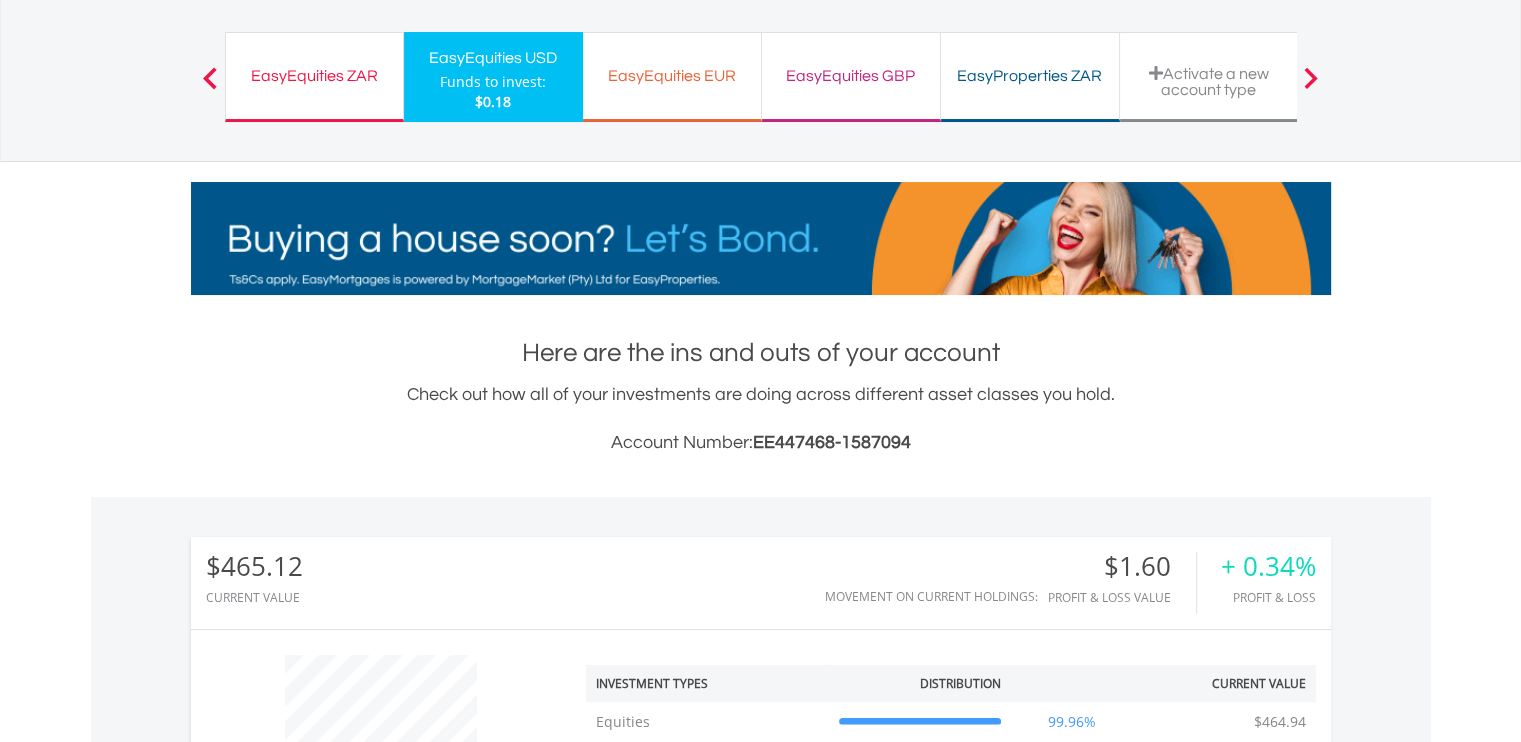 click on "EasyEquities GBP" at bounding box center (851, 76) 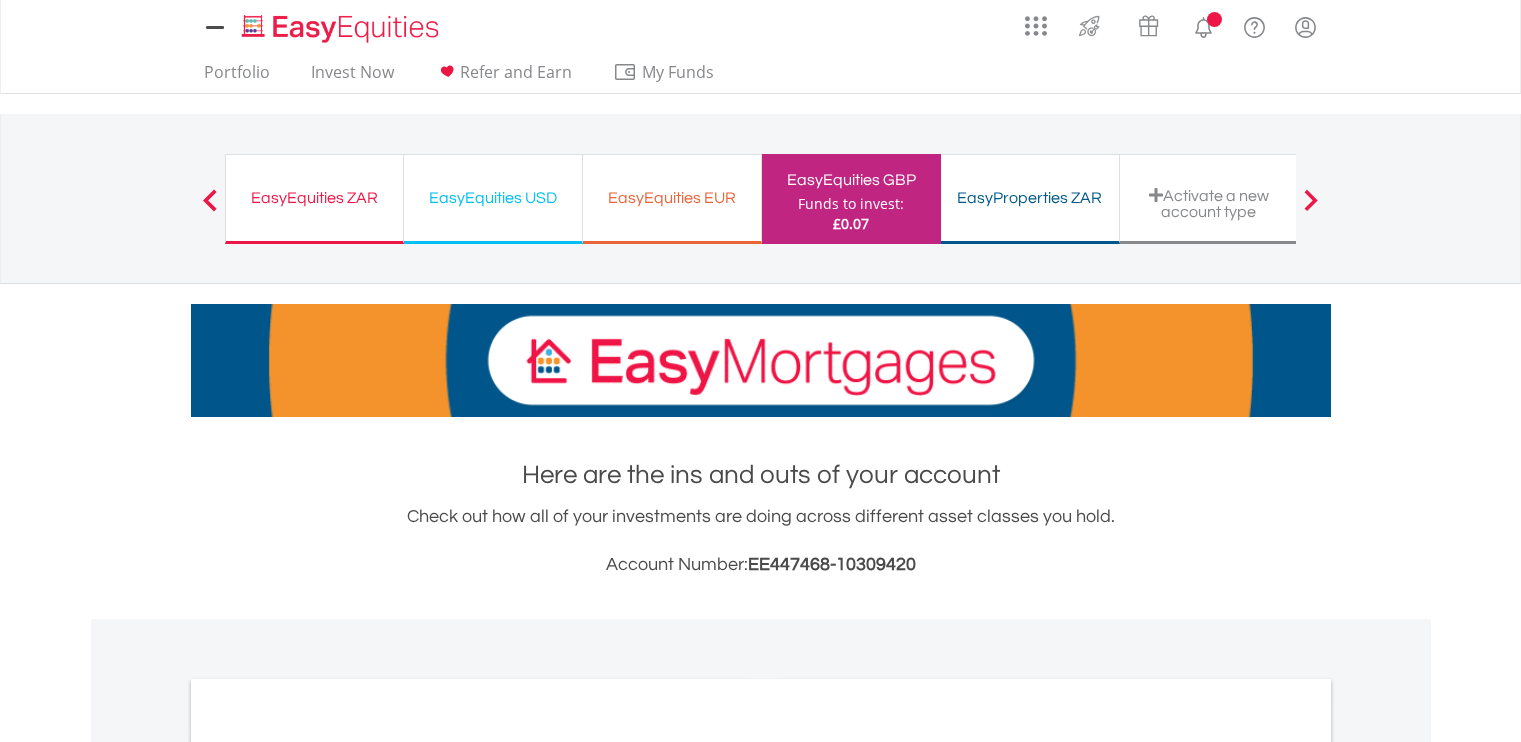 scroll, scrollTop: 0, scrollLeft: 0, axis: both 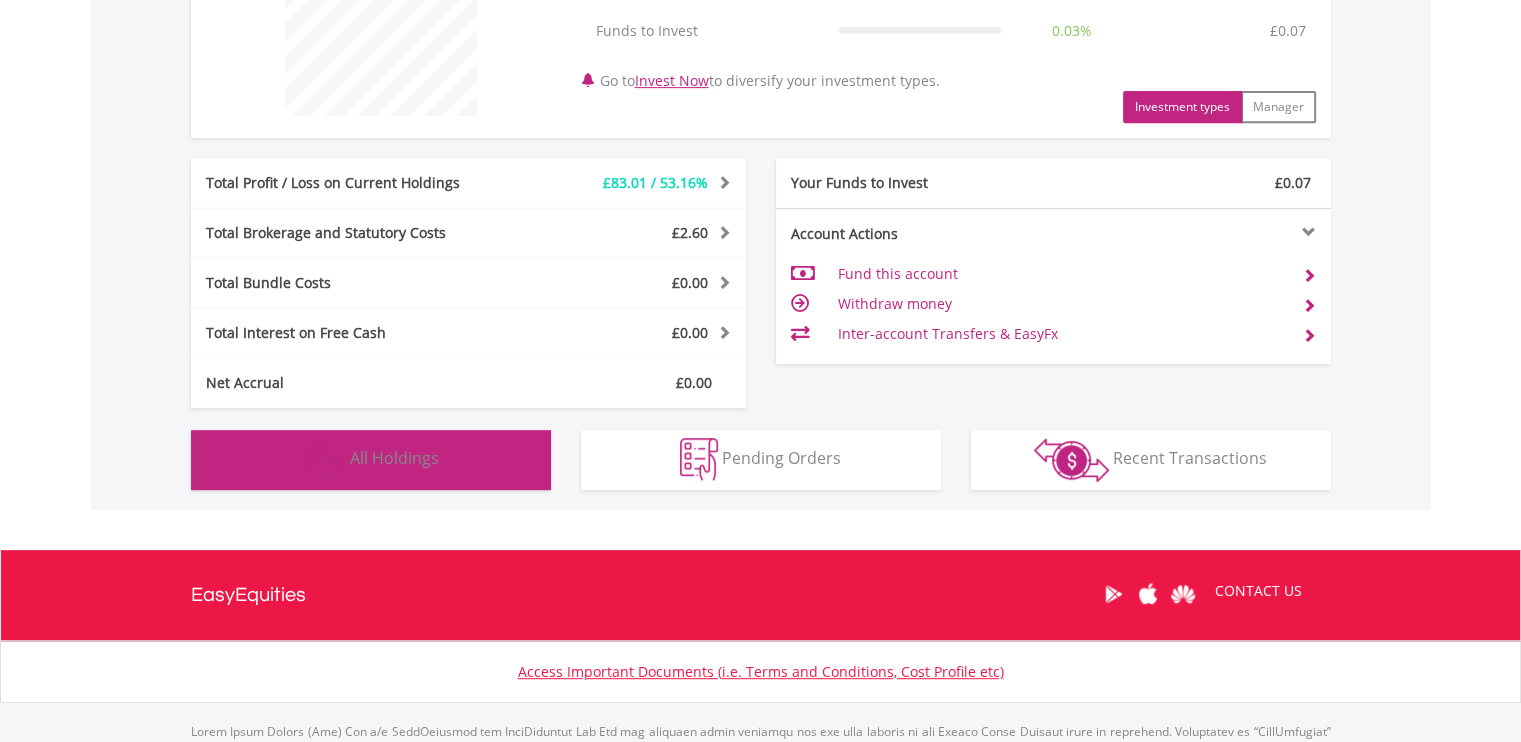 click on "All Holdings" at bounding box center [394, 458] 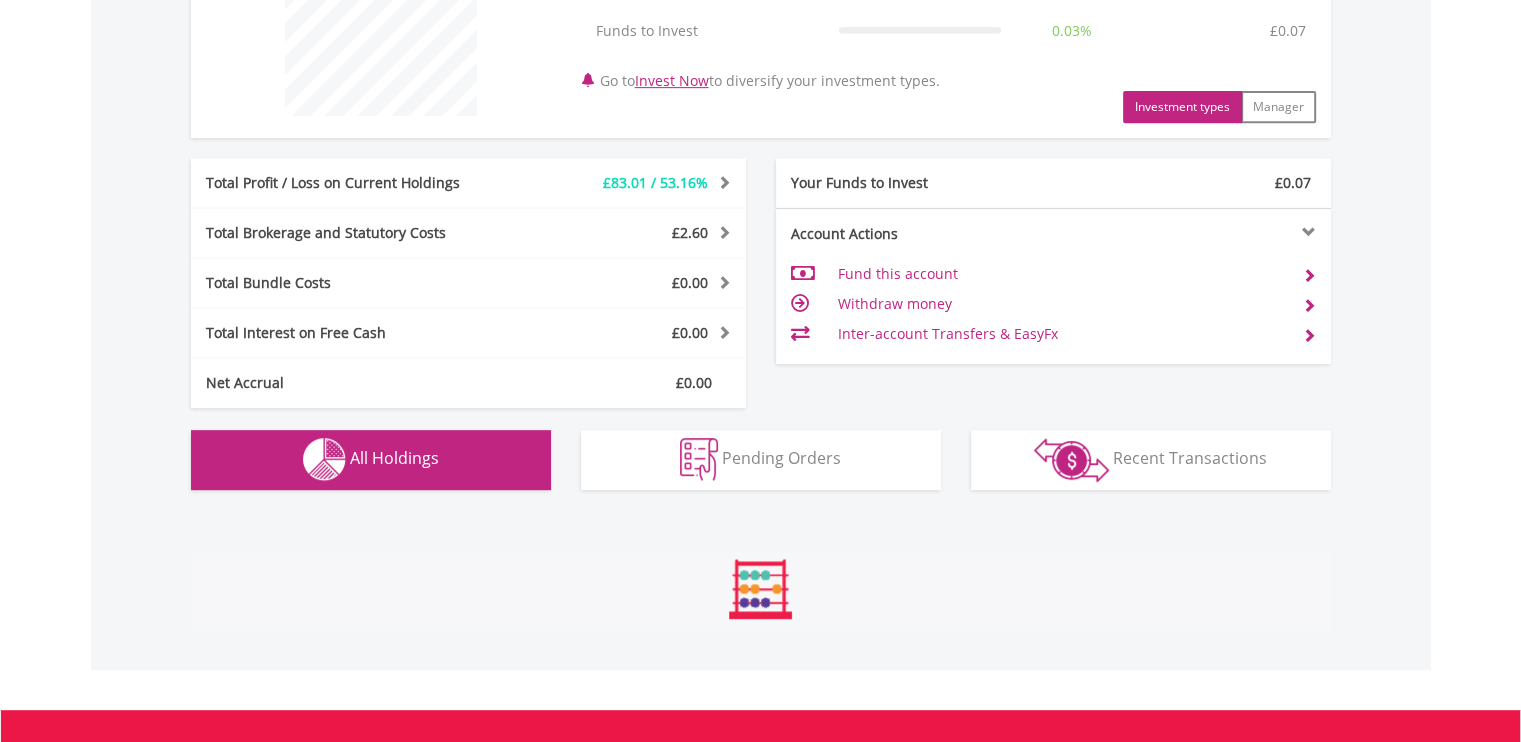 scroll, scrollTop: 1401, scrollLeft: 0, axis: vertical 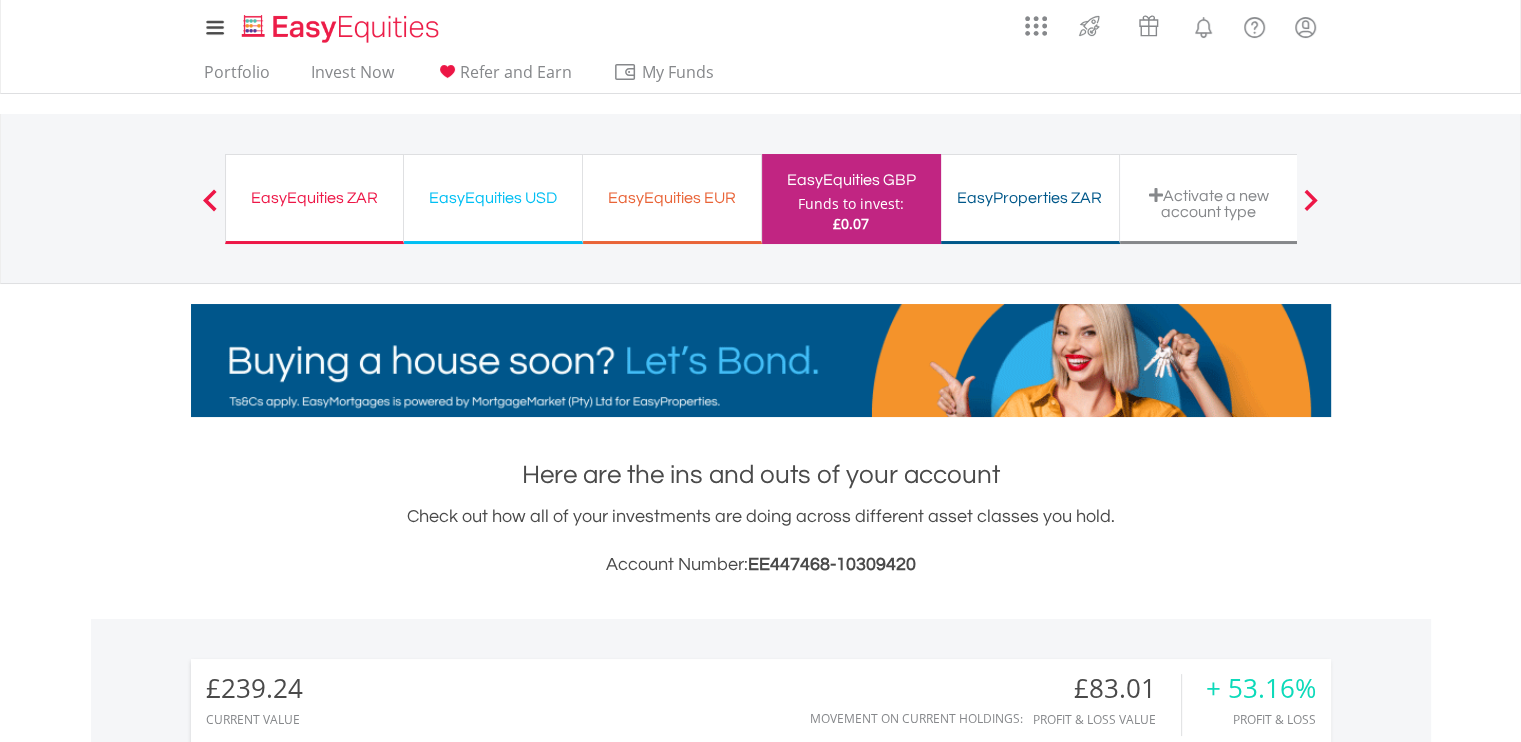 click on "EasyEquities EUR" at bounding box center [672, 198] 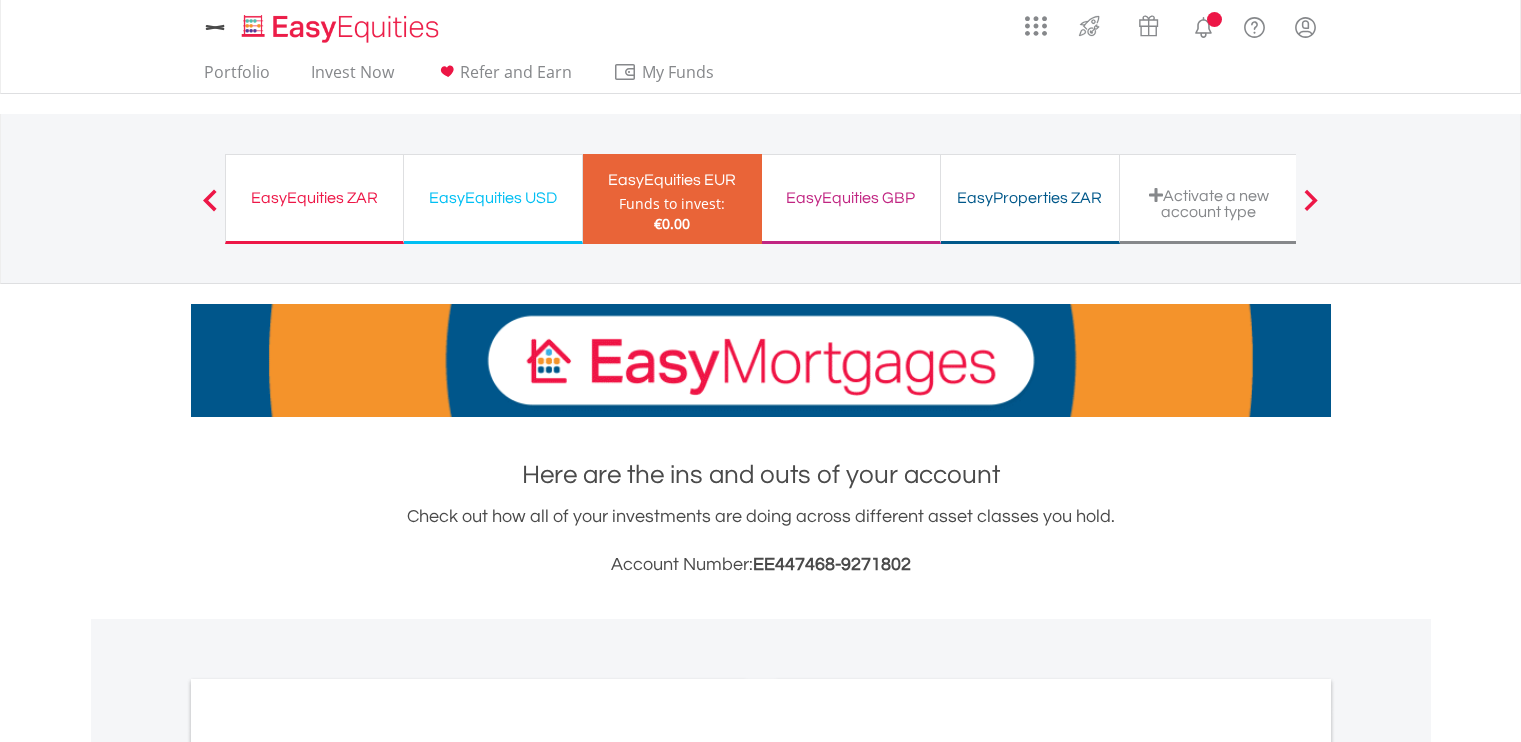 scroll, scrollTop: 0, scrollLeft: 0, axis: both 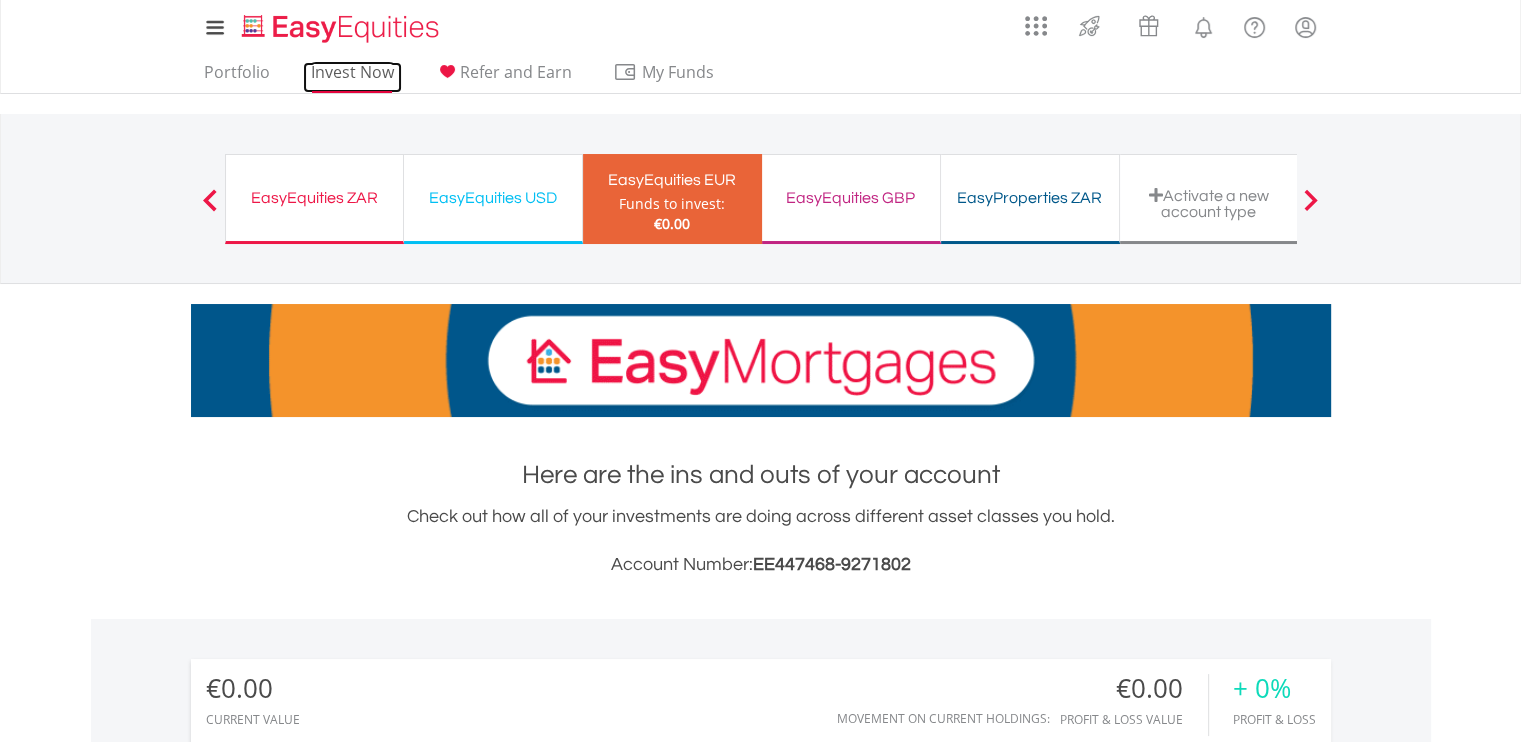 click on "Invest Now" at bounding box center (352, 77) 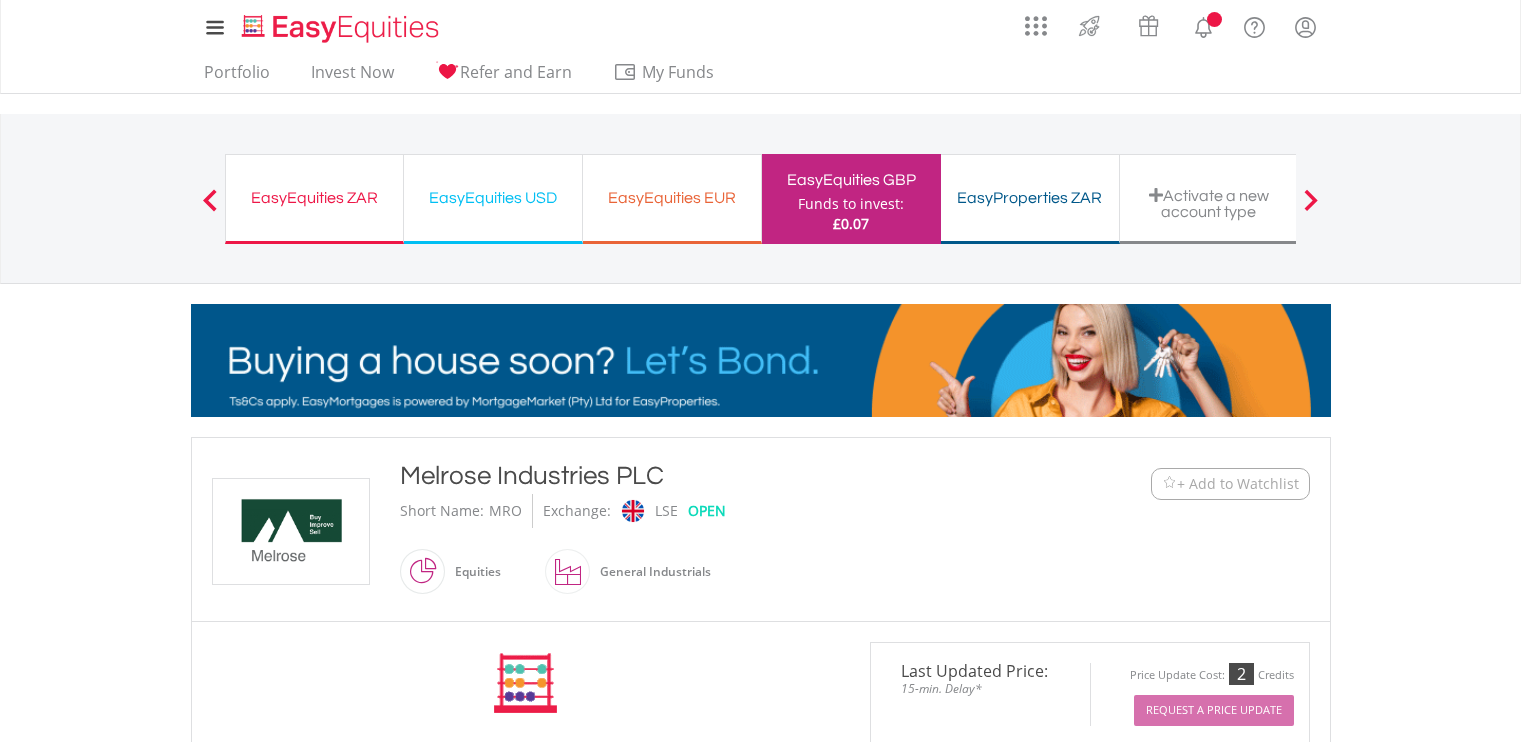 scroll, scrollTop: 0, scrollLeft: 0, axis: both 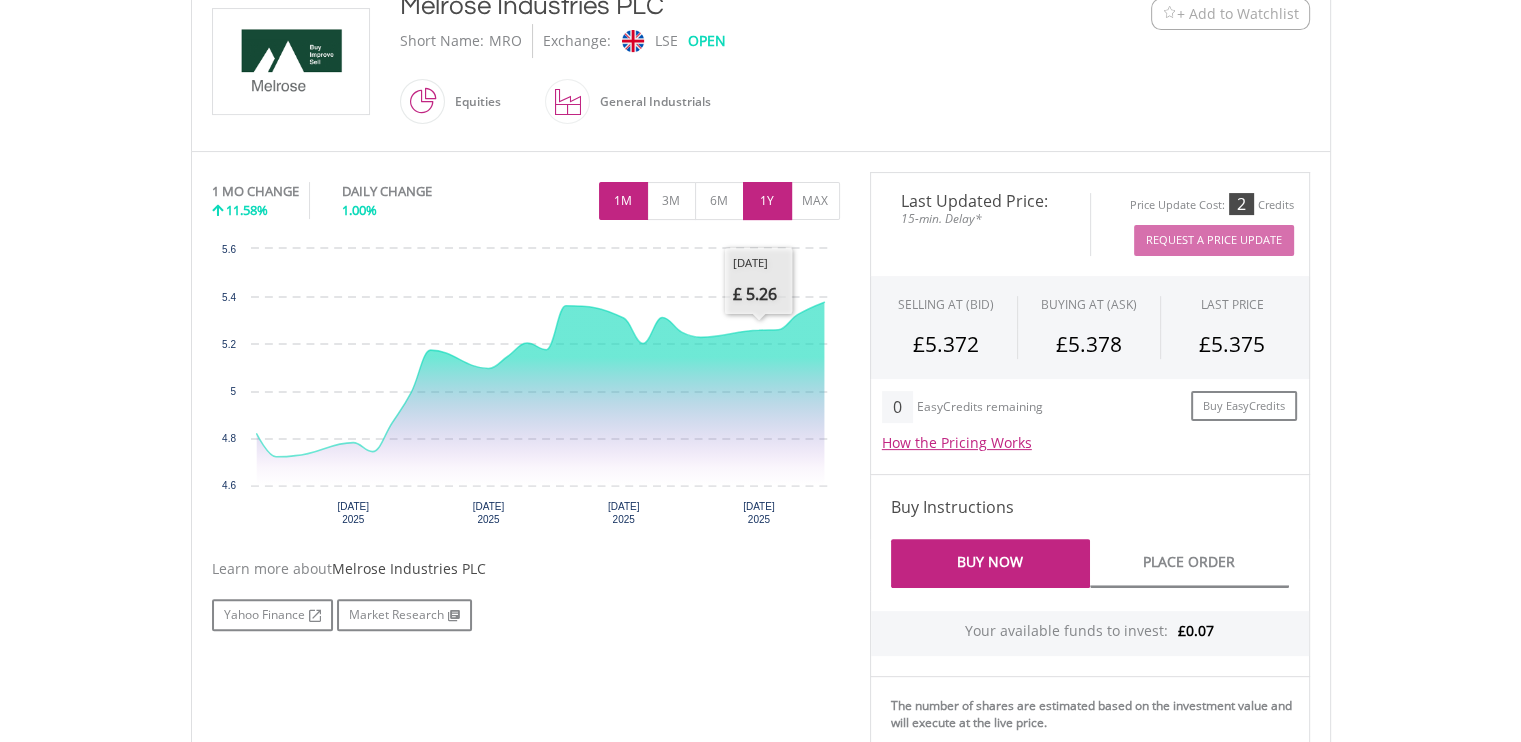 click on "1Y" at bounding box center [767, 201] 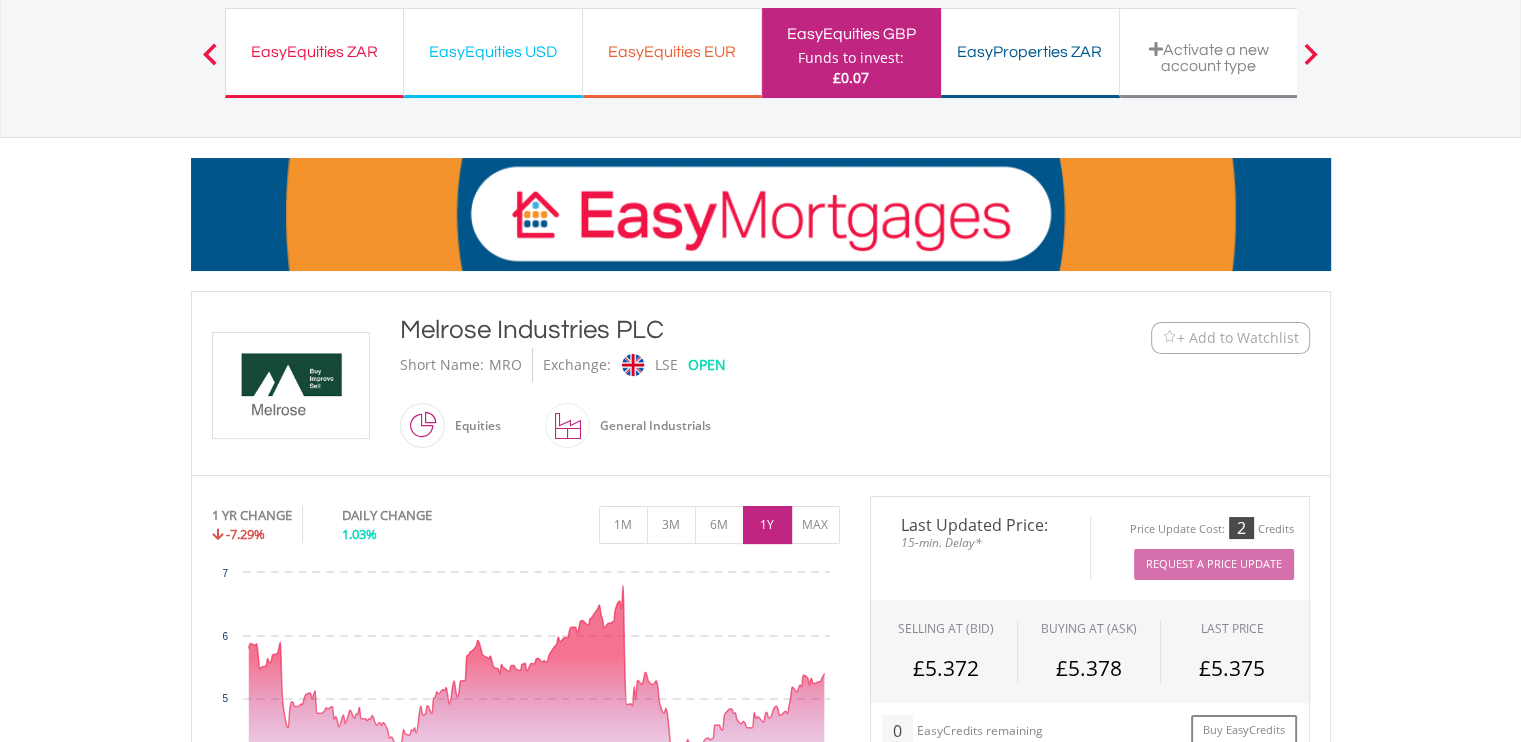 scroll, scrollTop: 144, scrollLeft: 0, axis: vertical 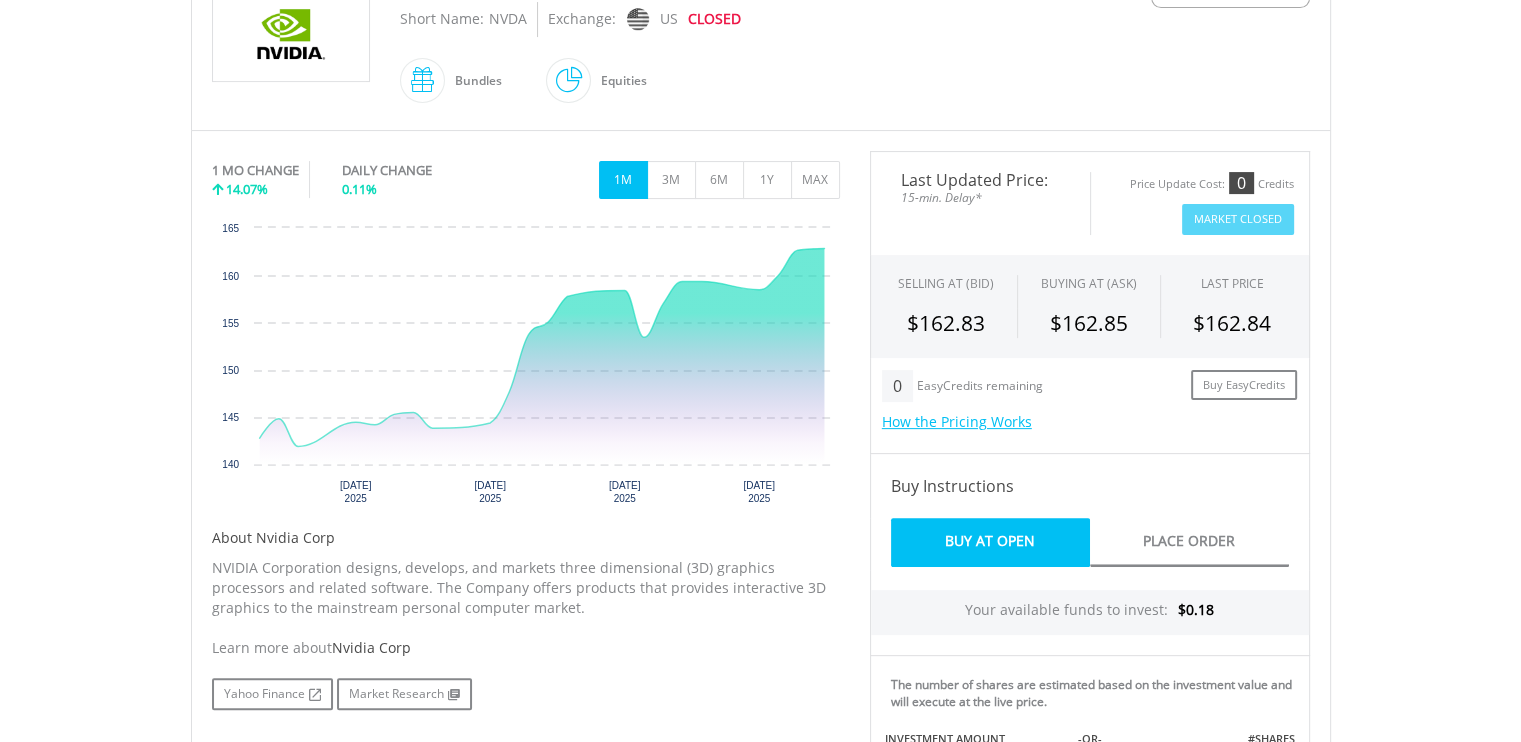 click on "My Investments
Invest Now
New Listings
Sell
My Recurring Investments
Pending Orders
Vouchers
Buy a Voucher
Redeem a Voucher
Account Management" at bounding box center (760, 544) 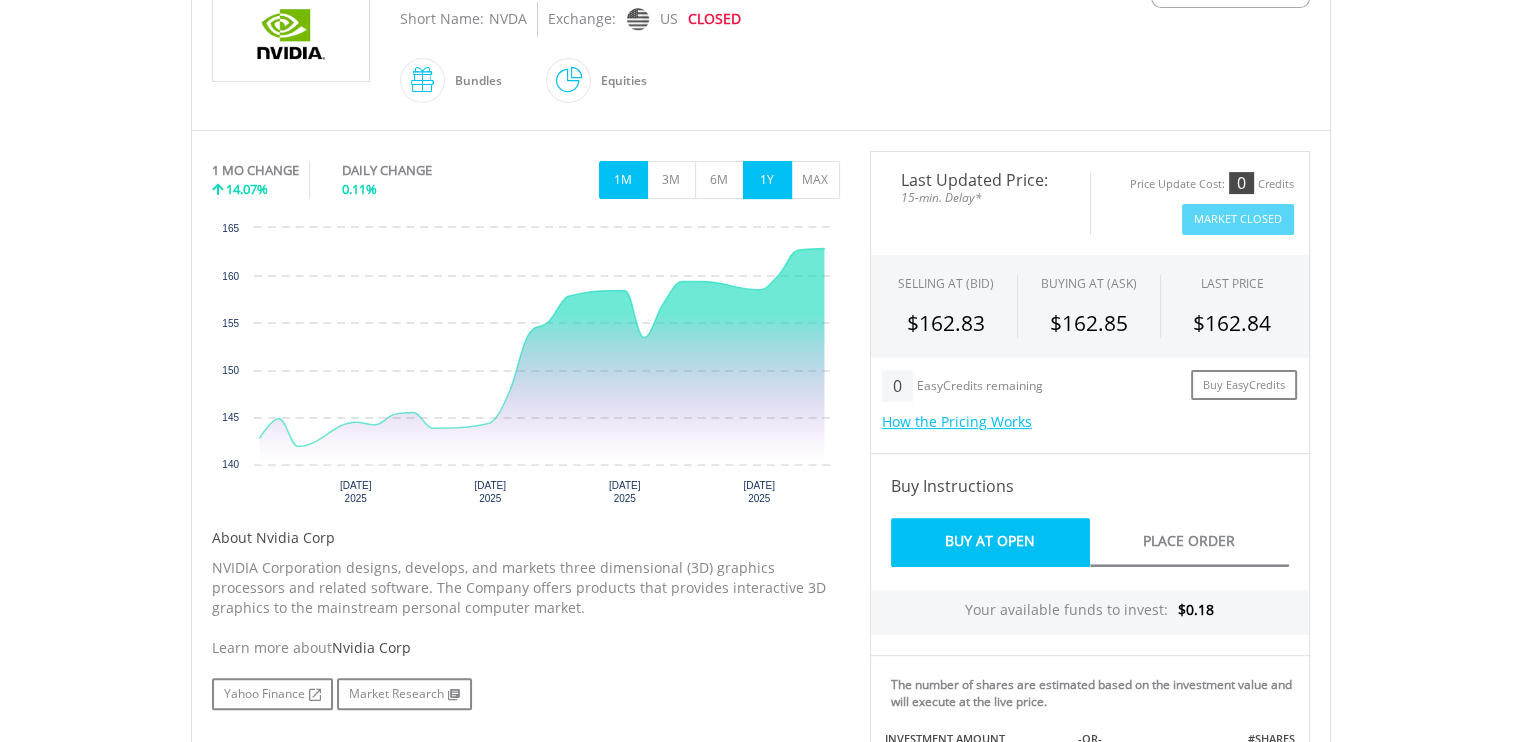click on "1Y" at bounding box center (767, 180) 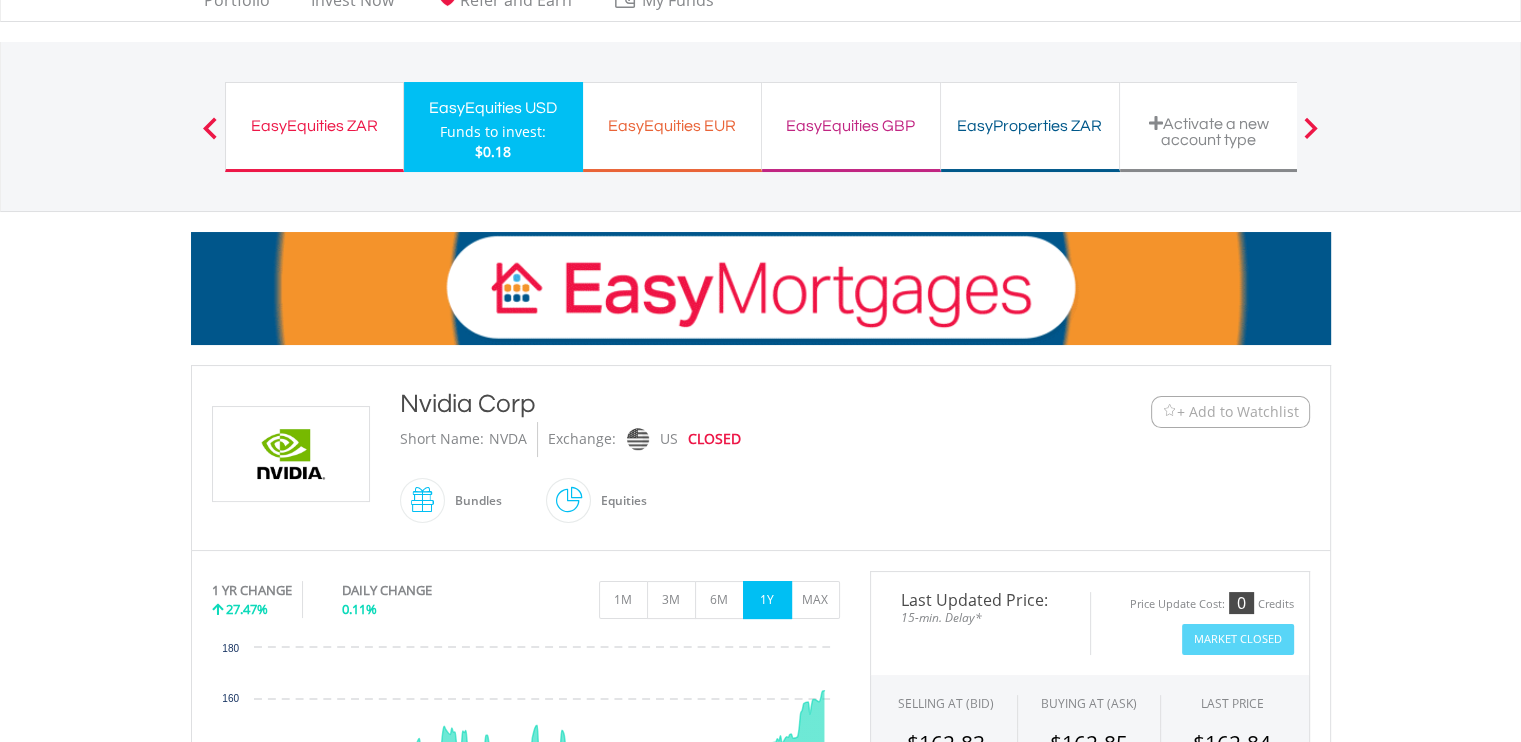 scroll, scrollTop: 0, scrollLeft: 0, axis: both 